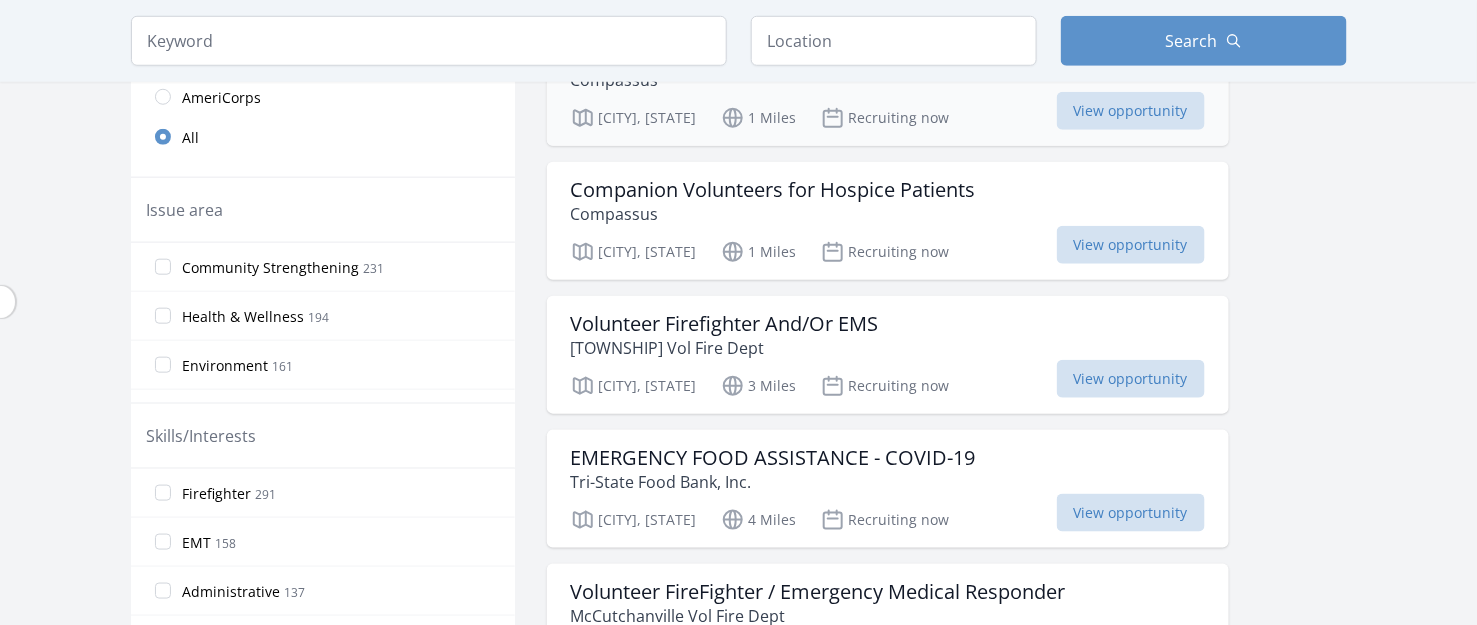 scroll, scrollTop: 622, scrollLeft: 0, axis: vertical 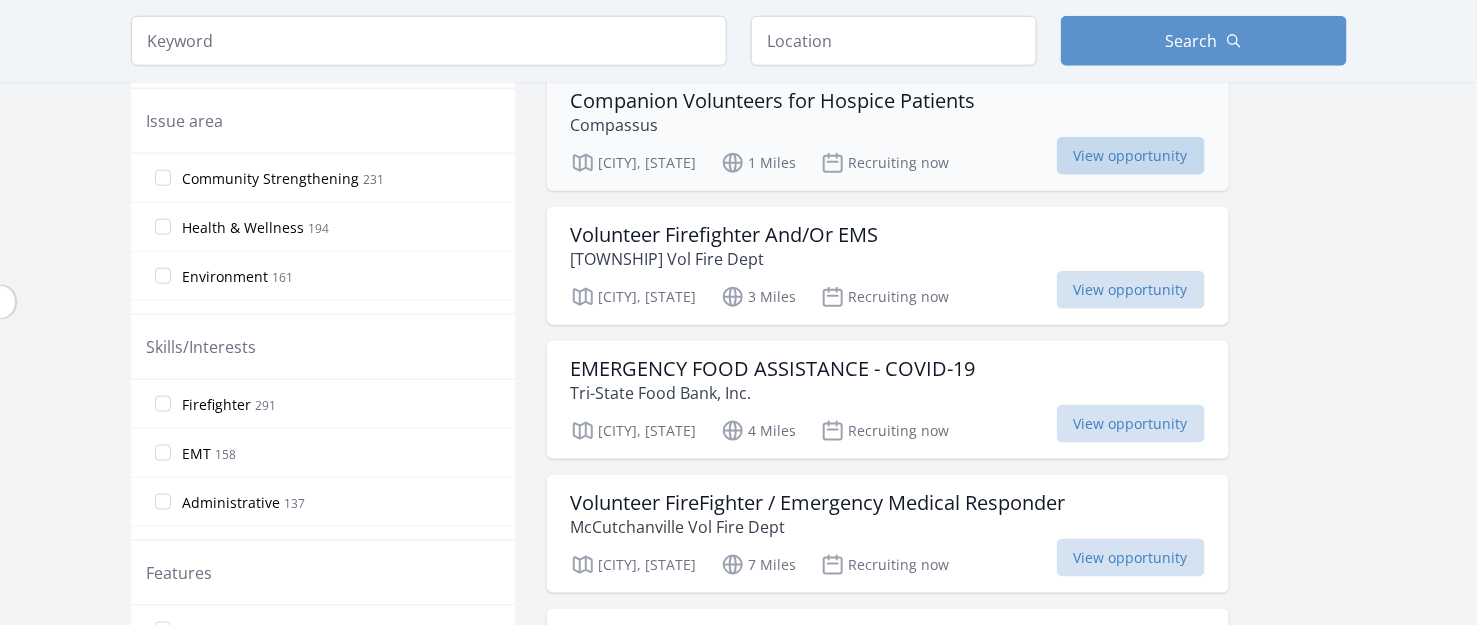 click on "View opportunity" at bounding box center [1131, 156] 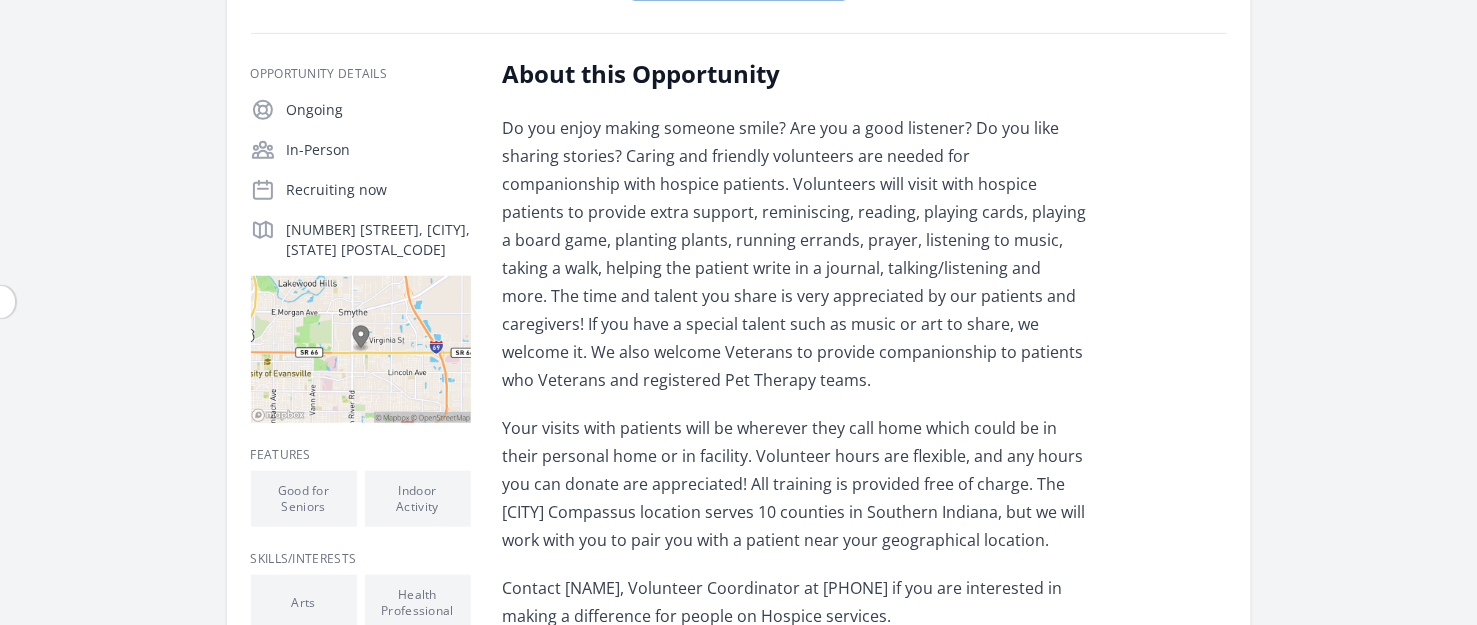 scroll, scrollTop: 444, scrollLeft: 0, axis: vertical 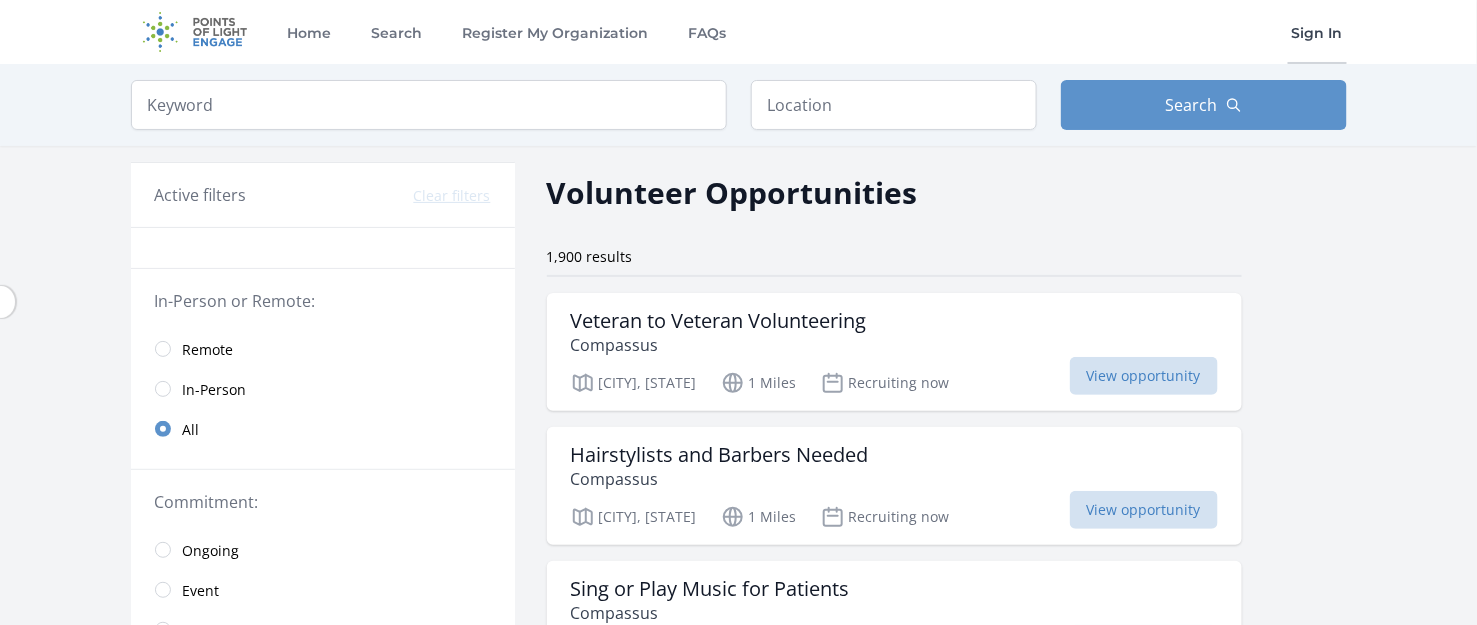 click on "Sign In" at bounding box center (1317, 32) 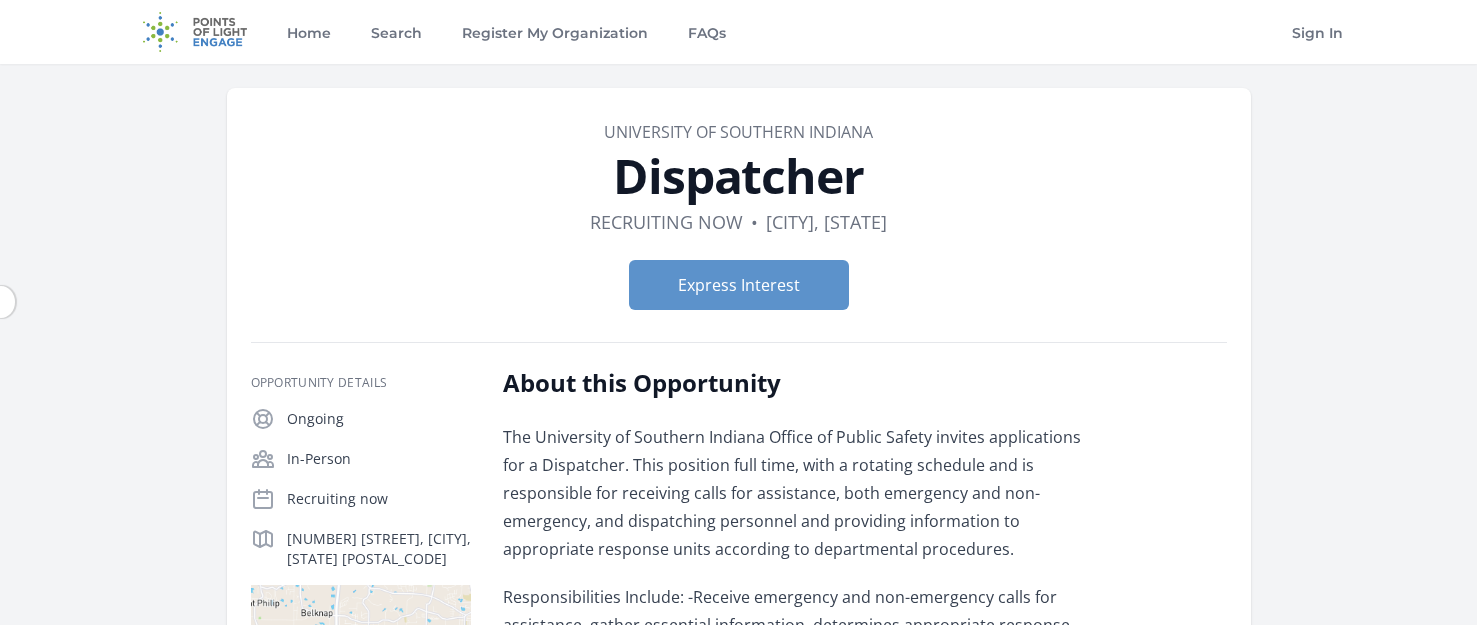 scroll, scrollTop: 0, scrollLeft: 0, axis: both 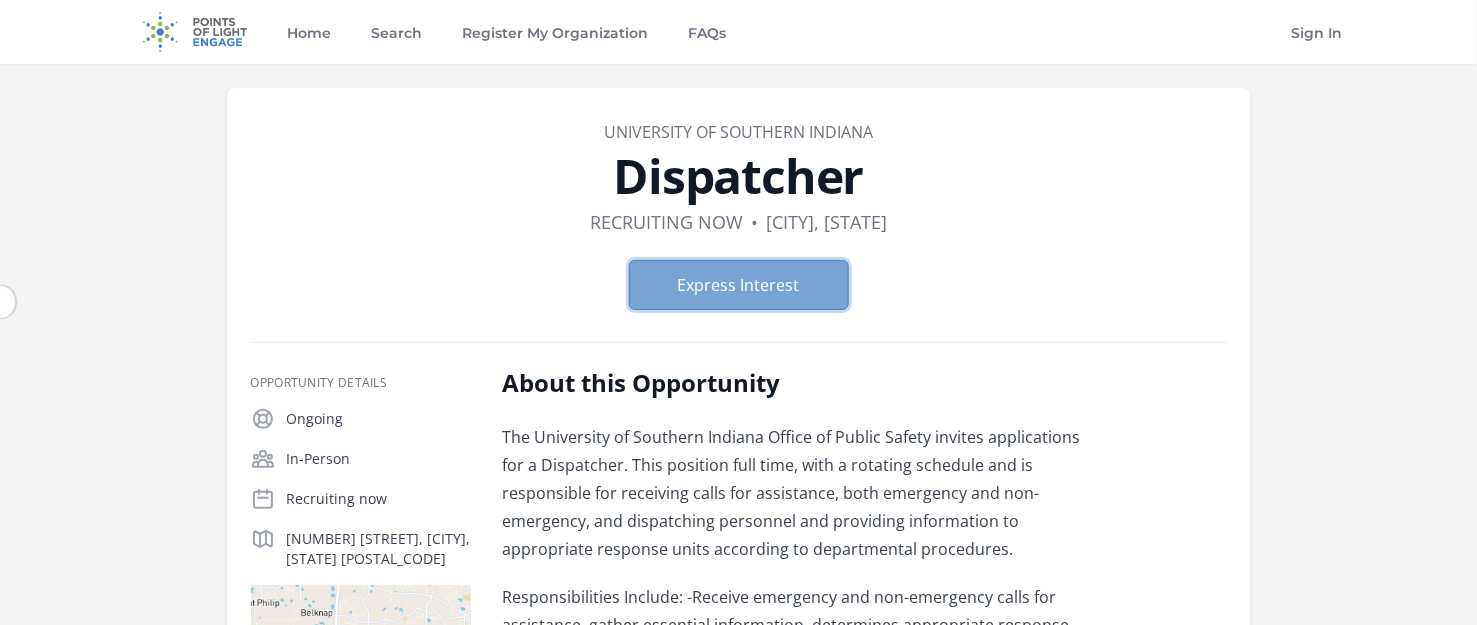 click on "Express Interest" at bounding box center (739, 285) 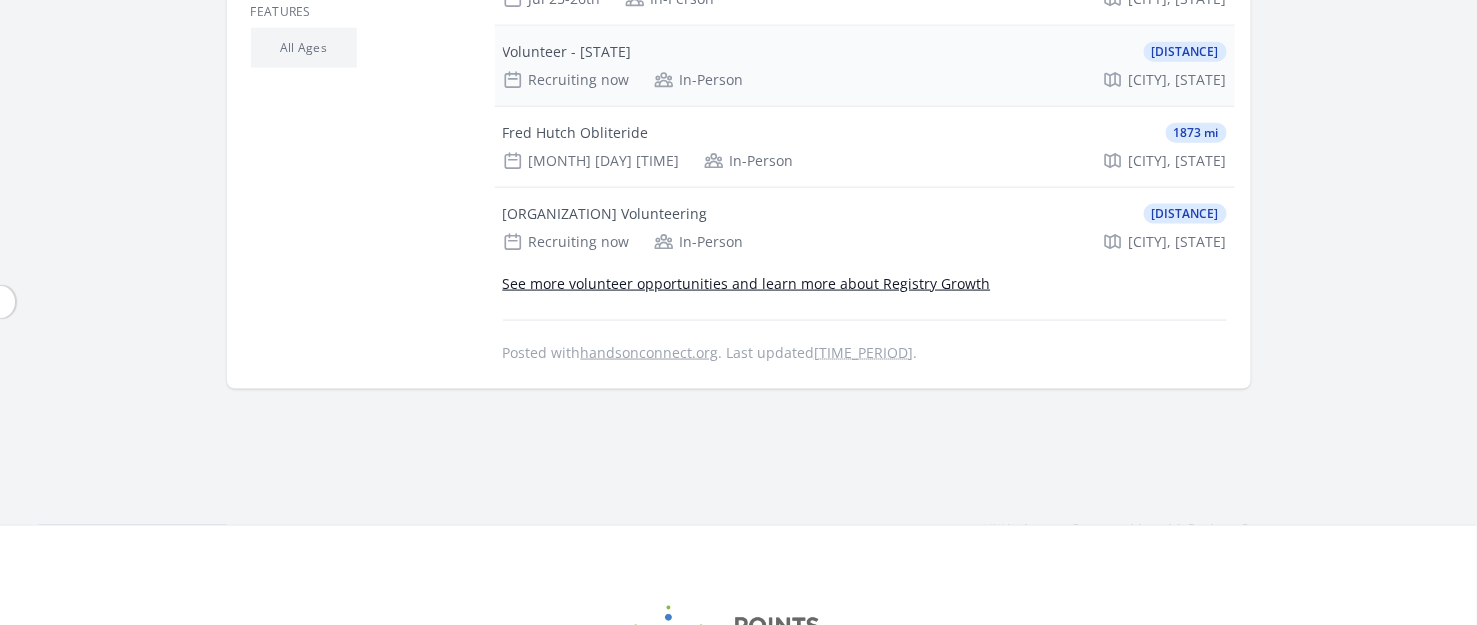 scroll, scrollTop: 266, scrollLeft: 0, axis: vertical 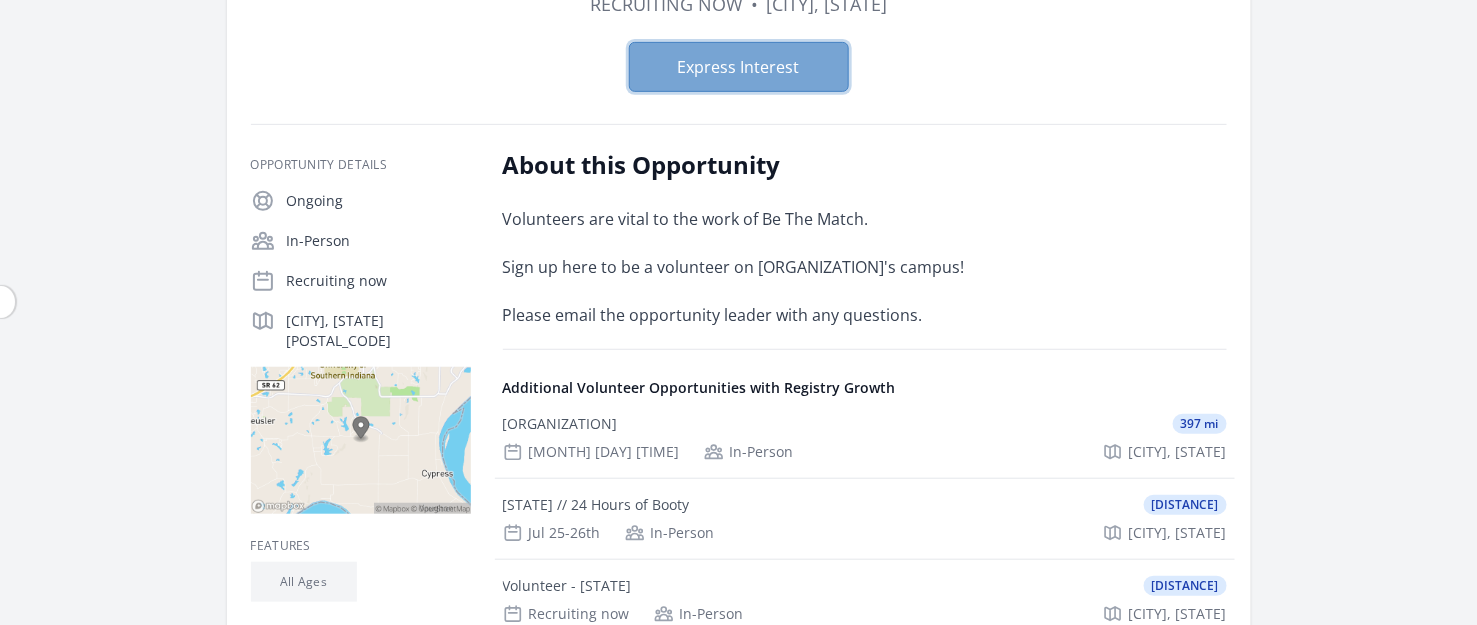 click on "Express Interest" at bounding box center [739, 67] 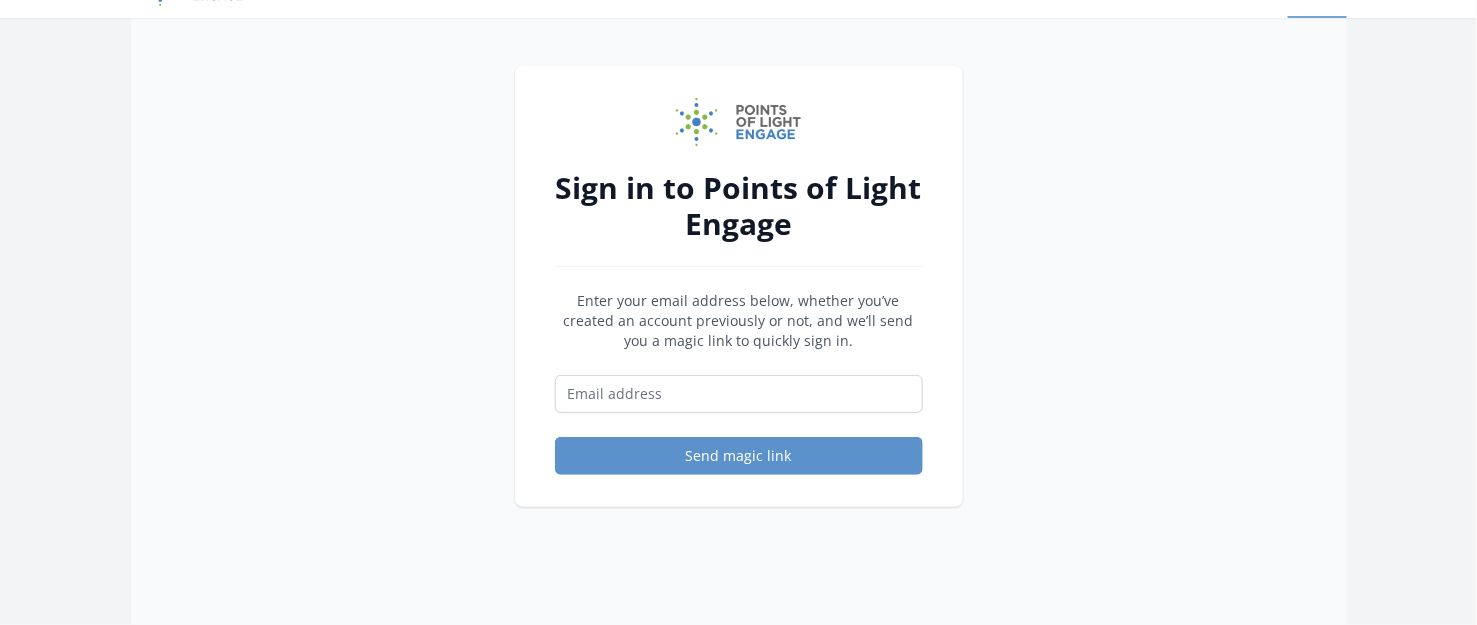 scroll, scrollTop: 88, scrollLeft: 0, axis: vertical 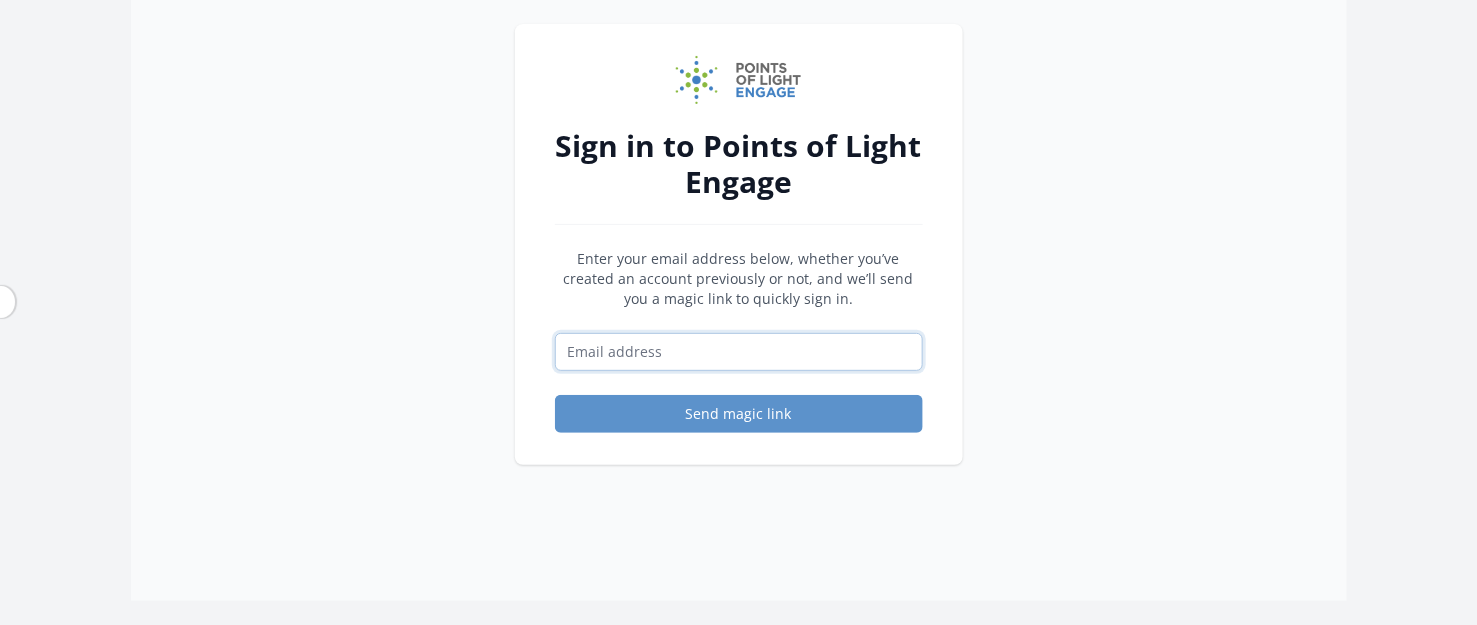 click at bounding box center (739, 352) 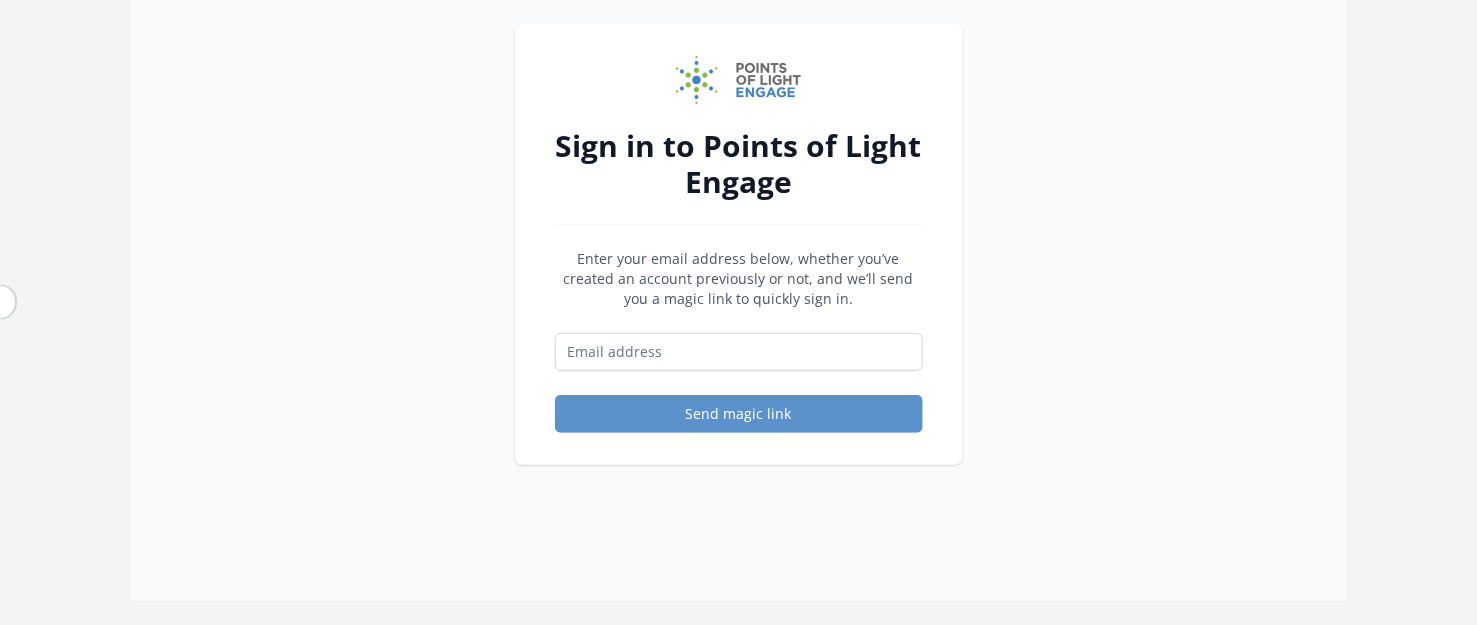 click on "Sign in to Points of Light Engage
Enter your email address below, whether you’ve created an account previously or not, and we’ll send you a magic link to quickly sign in.
Send magic link" at bounding box center [739, 244] 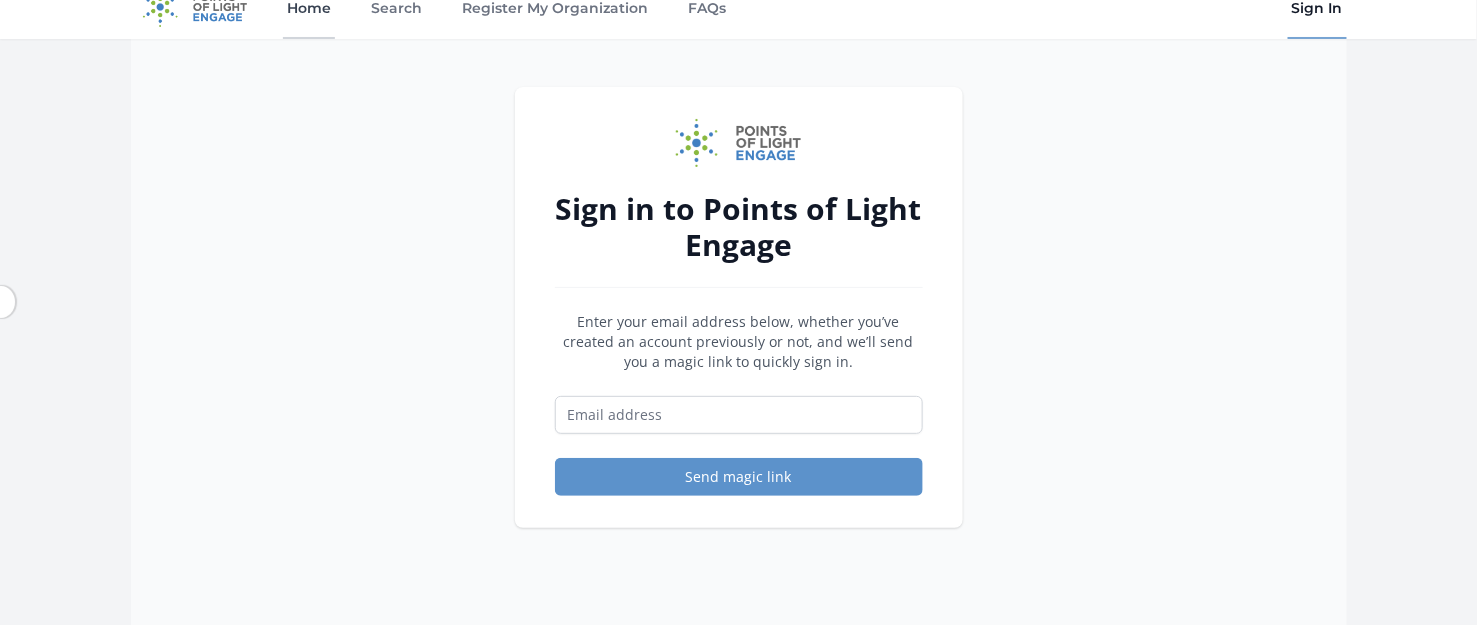 scroll, scrollTop: 0, scrollLeft: 0, axis: both 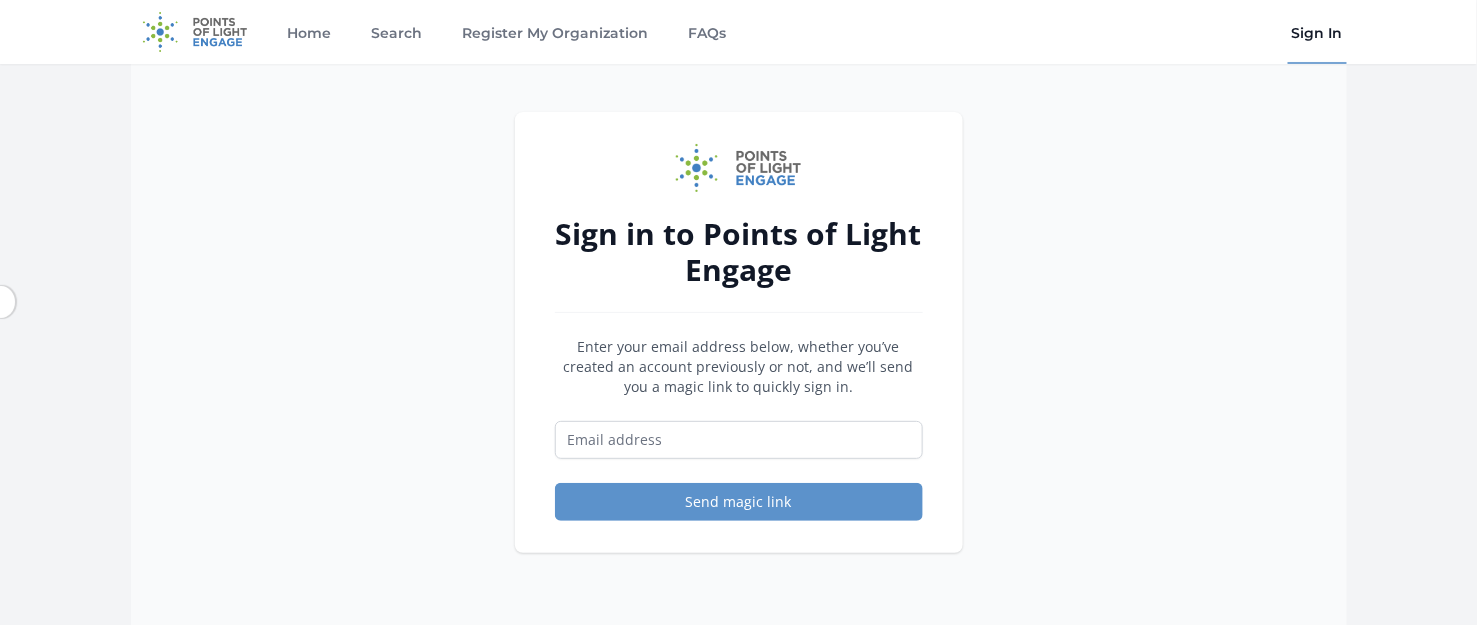 click at bounding box center (195, 32) 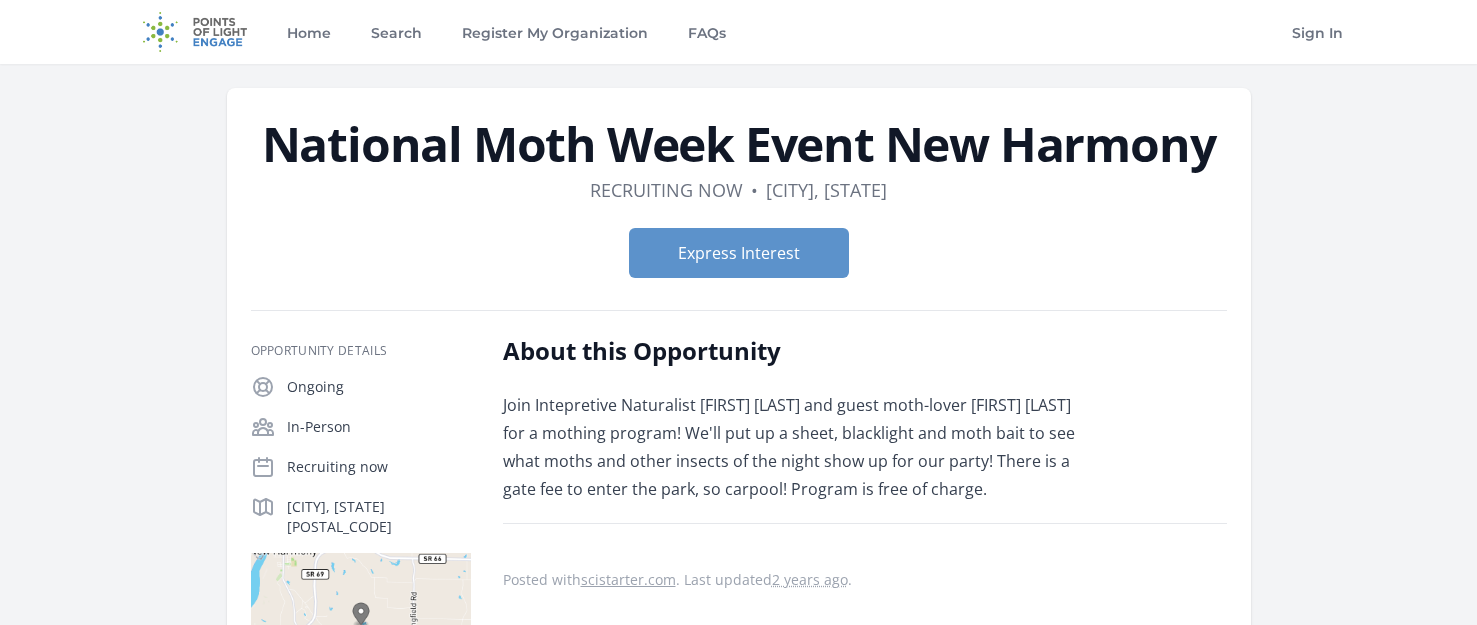 scroll, scrollTop: 0, scrollLeft: 0, axis: both 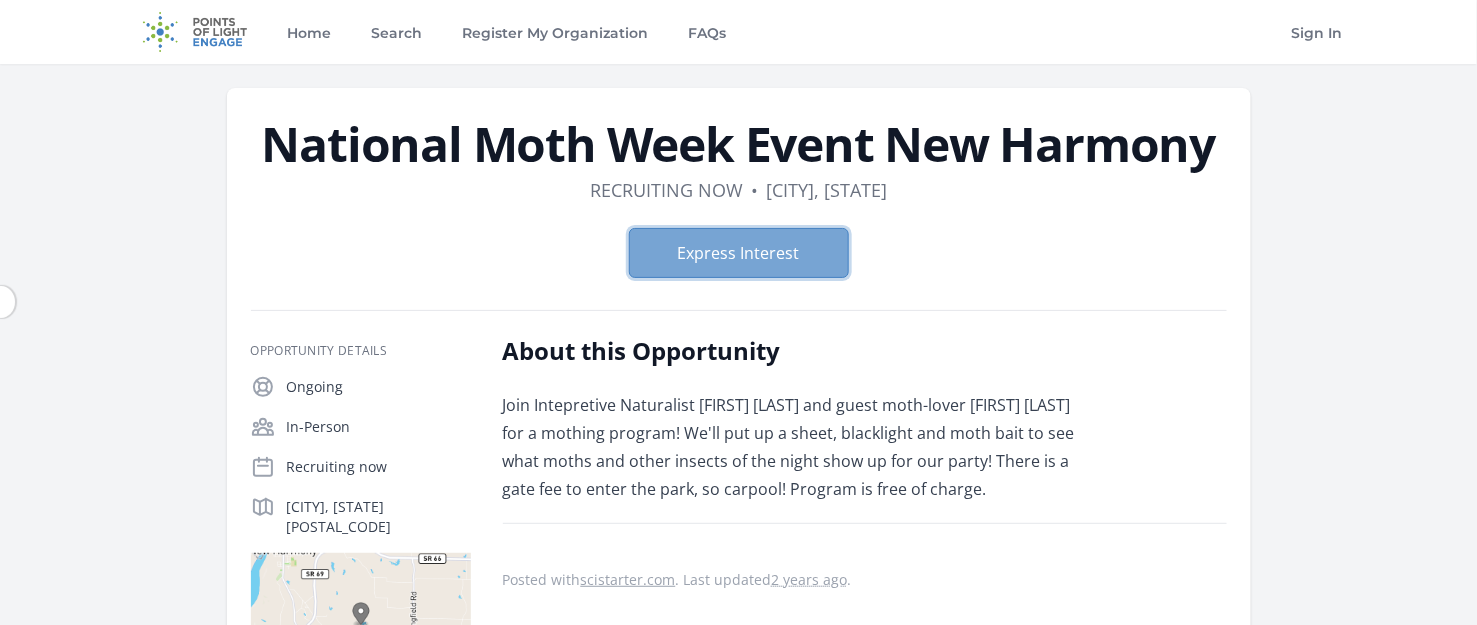 click on "Express Interest" at bounding box center [739, 253] 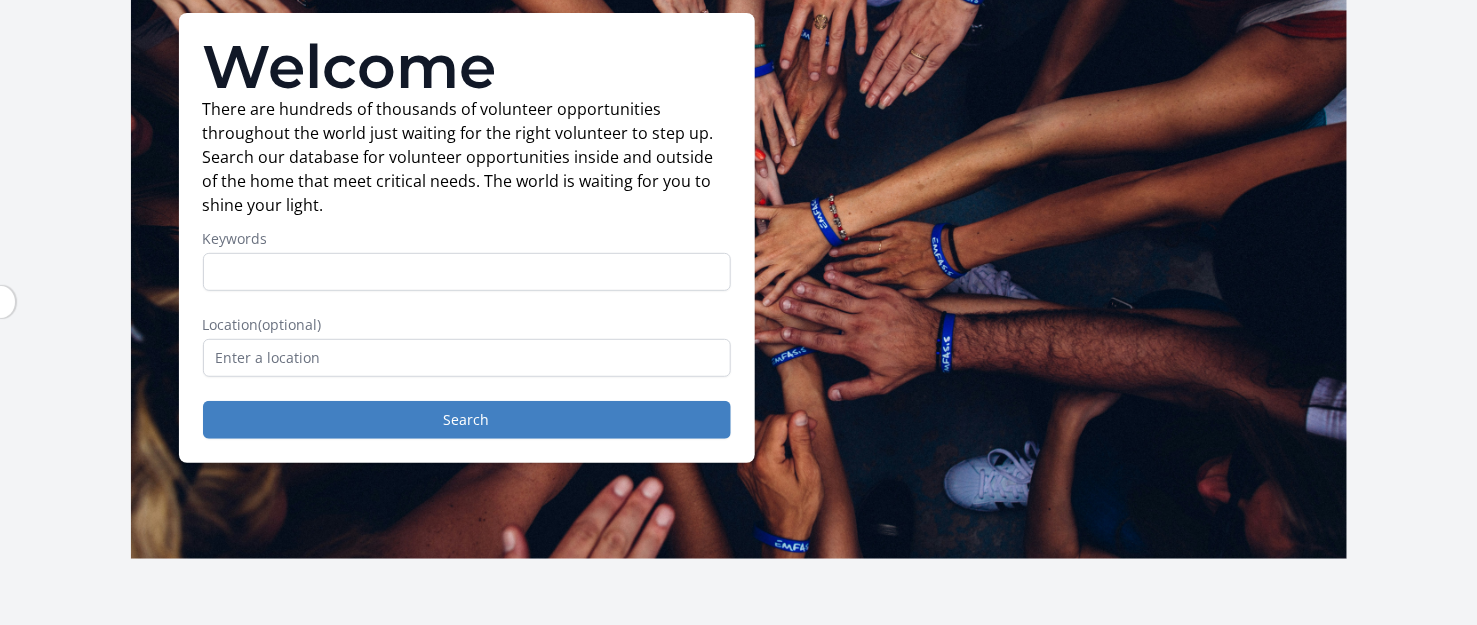 scroll, scrollTop: 0, scrollLeft: 0, axis: both 